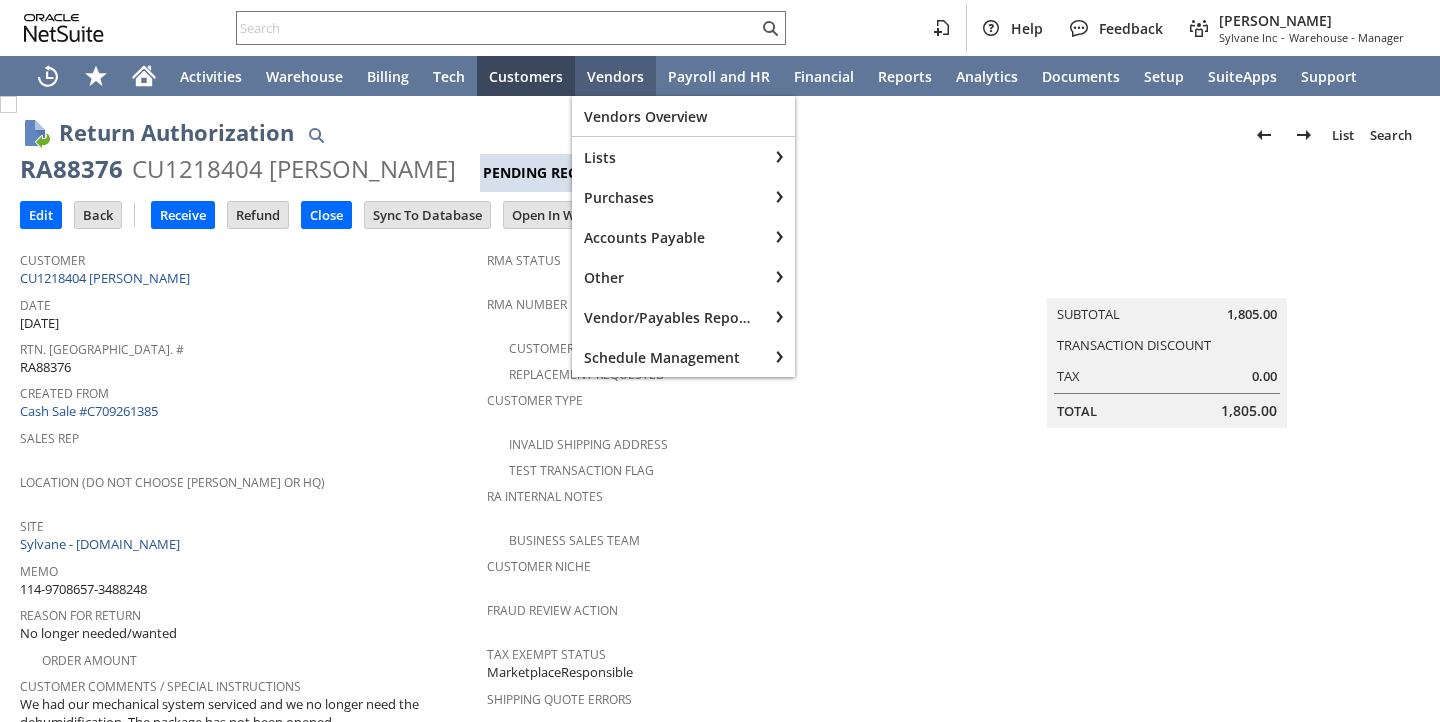 scroll, scrollTop: 0, scrollLeft: 0, axis: both 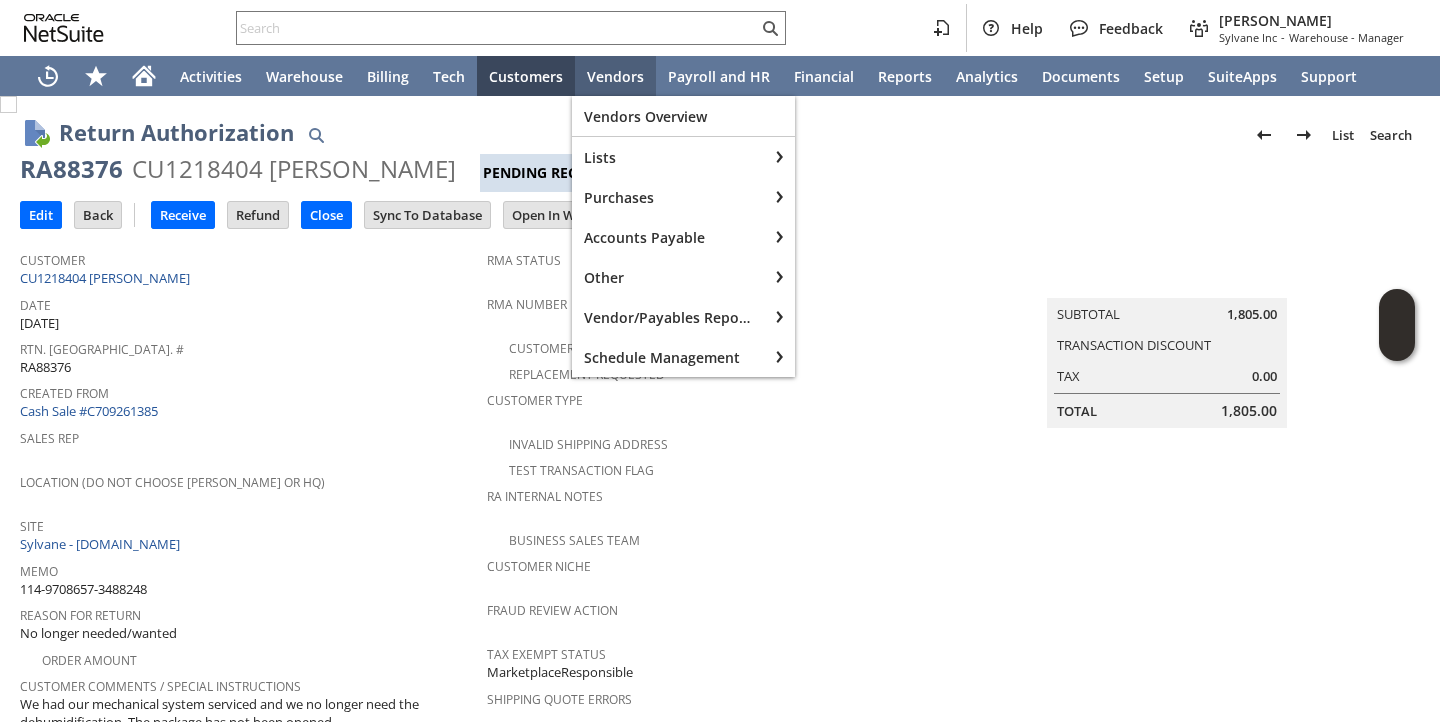 click on "Date
[DATE]" at bounding box center [248, 312] 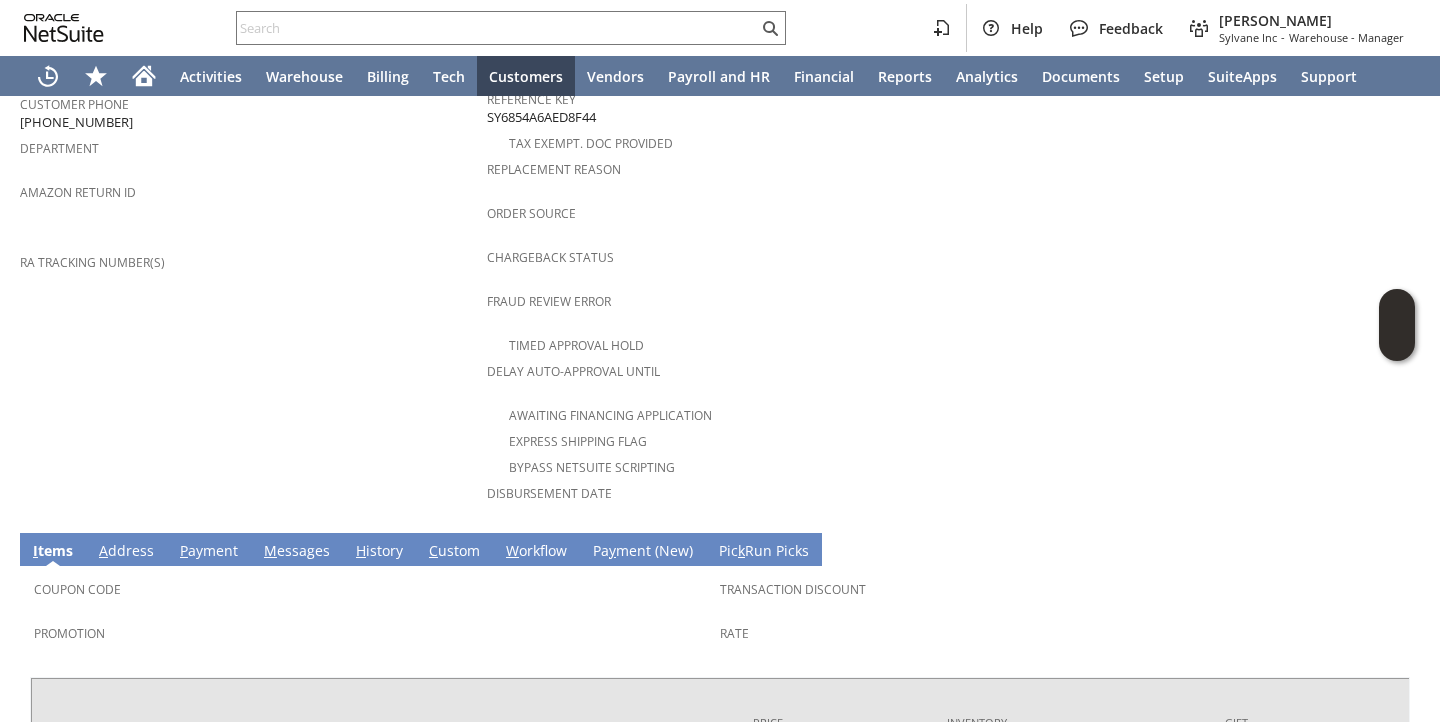 scroll, scrollTop: 846, scrollLeft: 0, axis: vertical 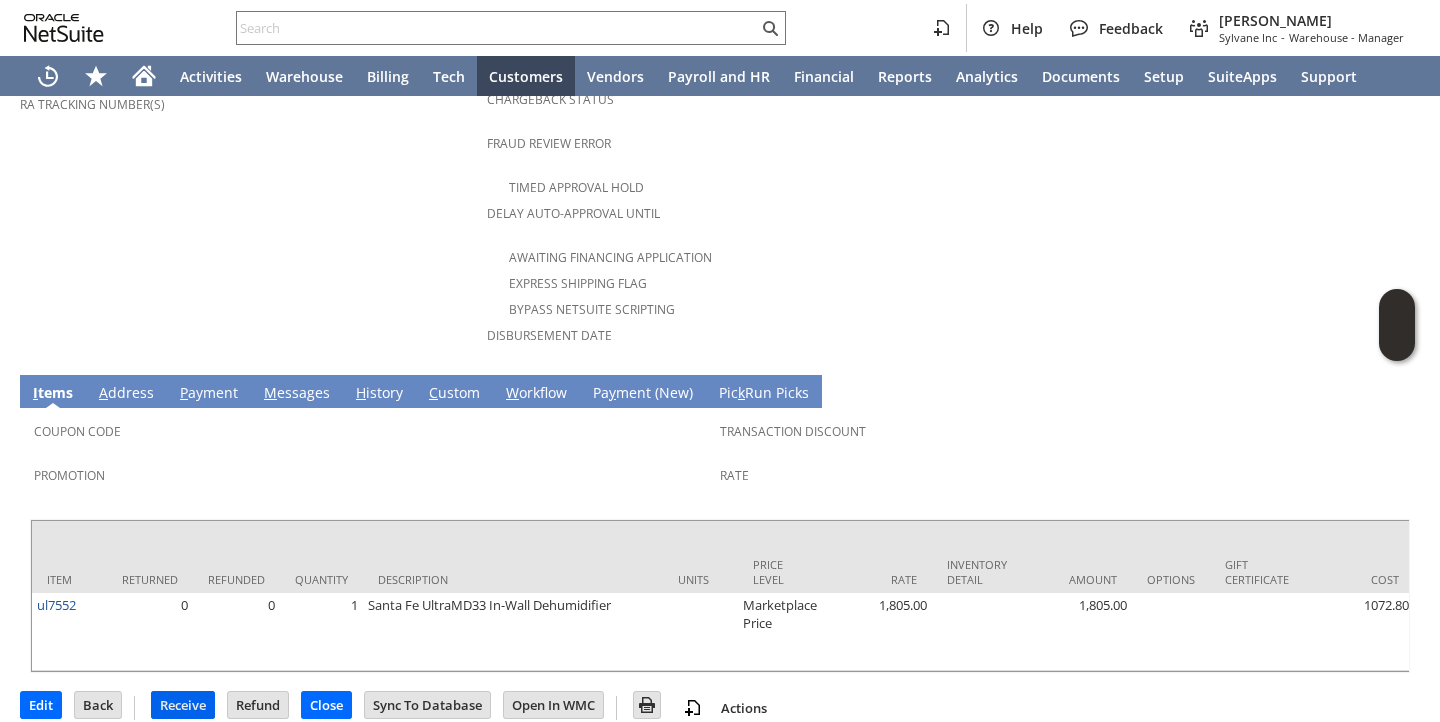 click on "Receive" at bounding box center (183, 705) 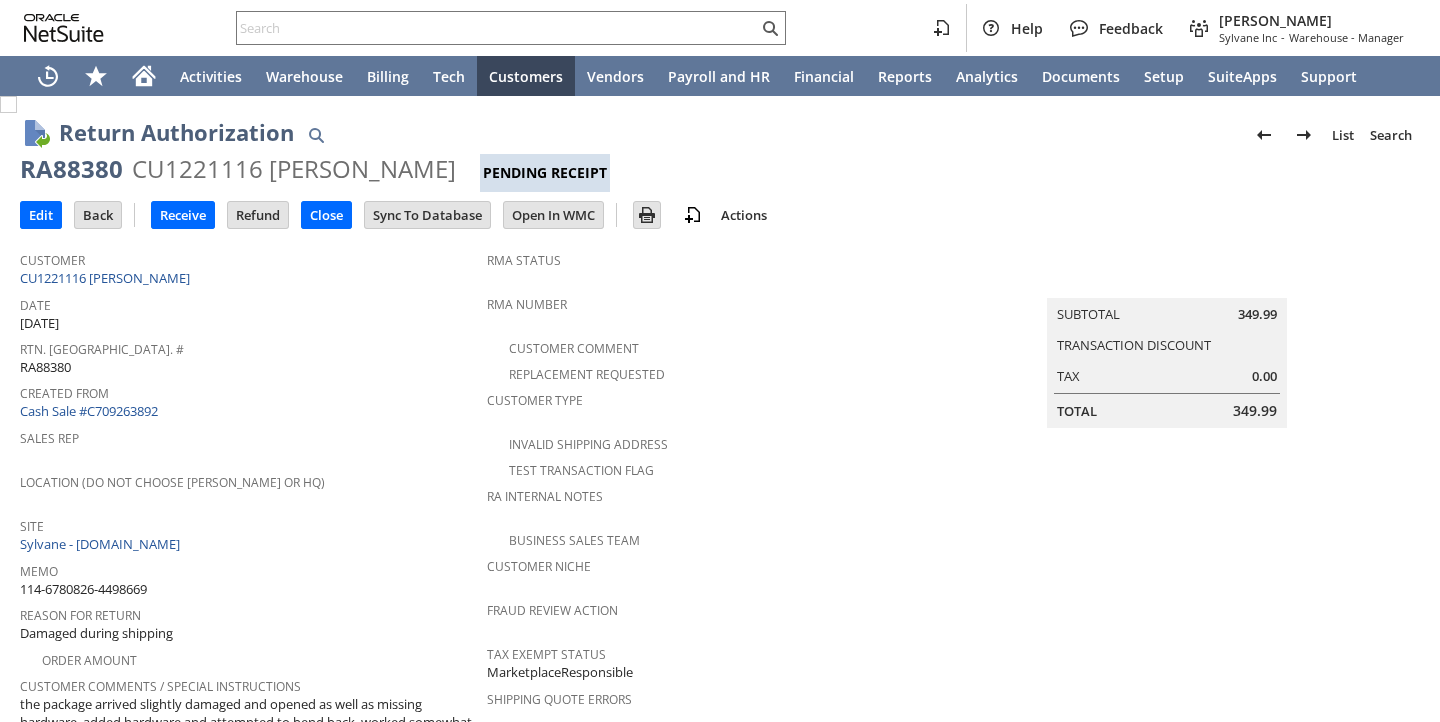 scroll, scrollTop: 0, scrollLeft: 0, axis: both 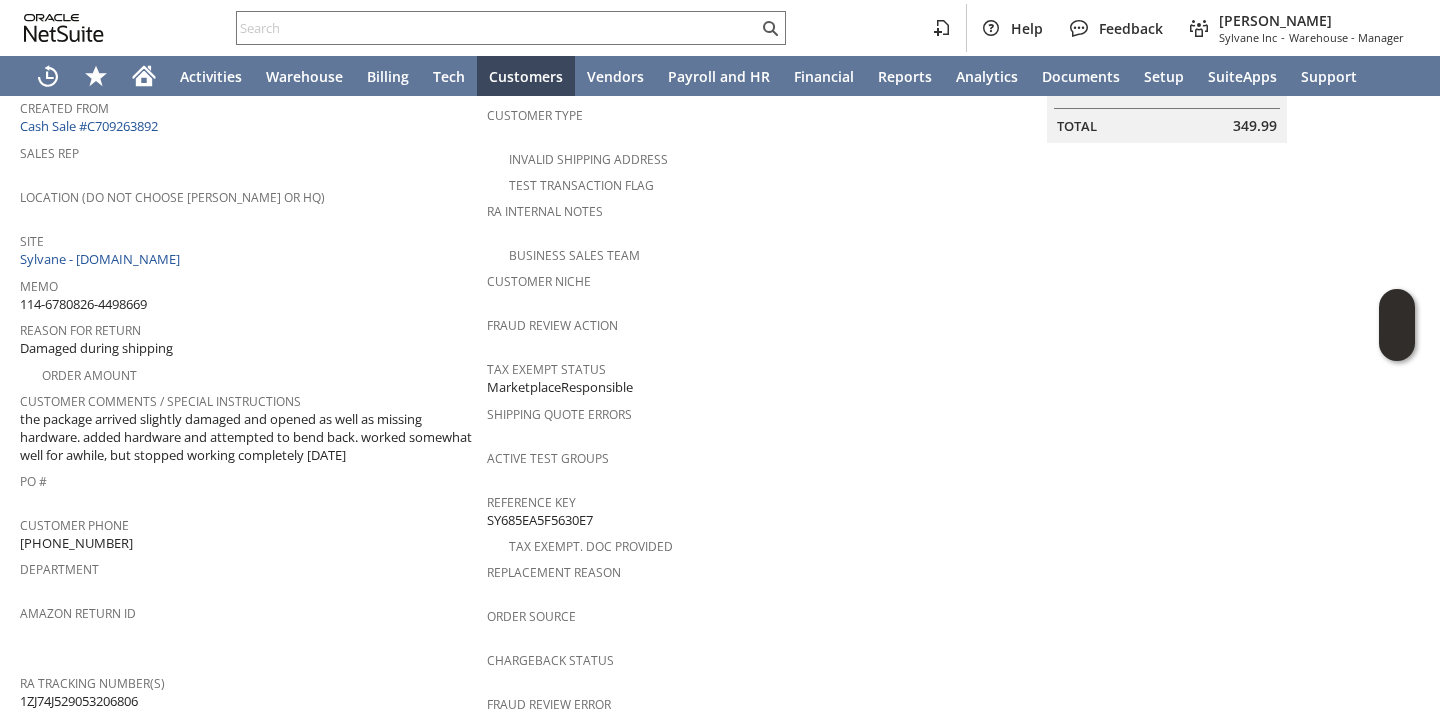 click on "PO #" at bounding box center [248, 488] 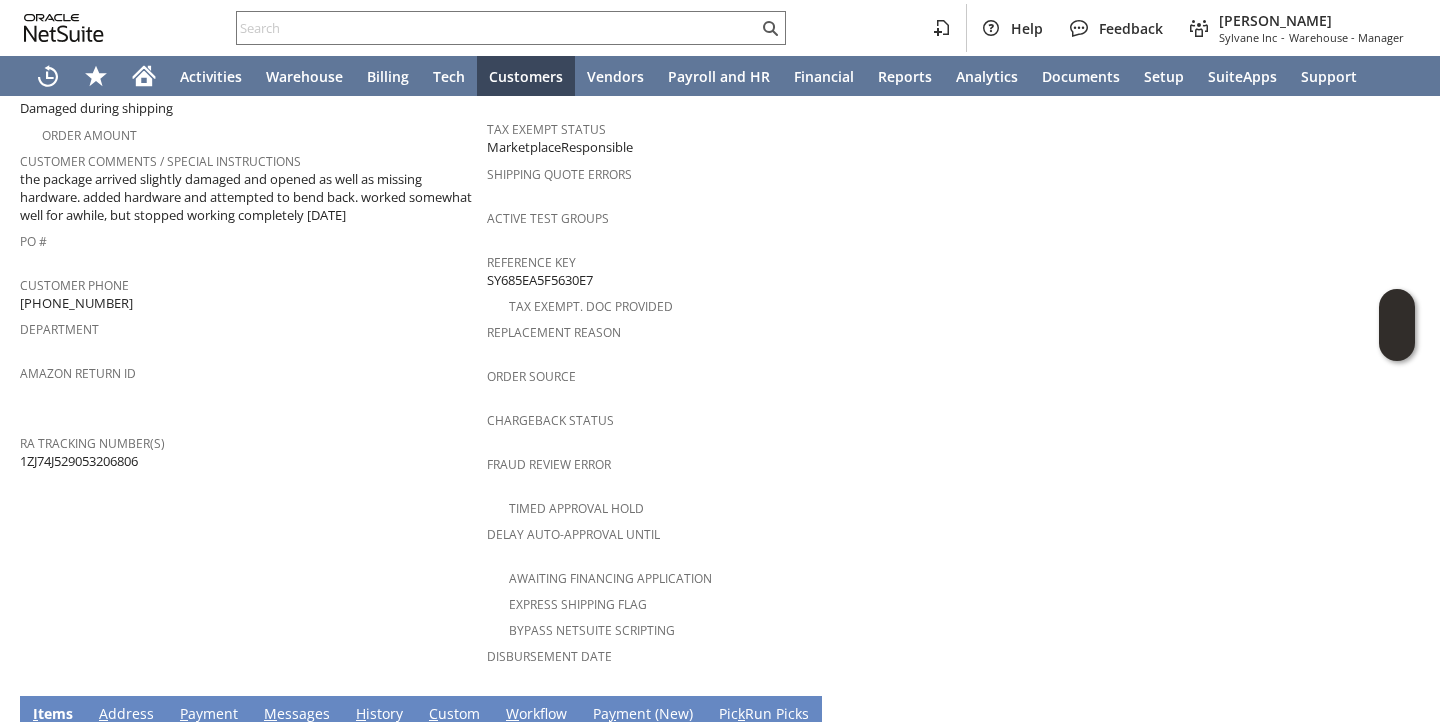 scroll, scrollTop: 882, scrollLeft: 0, axis: vertical 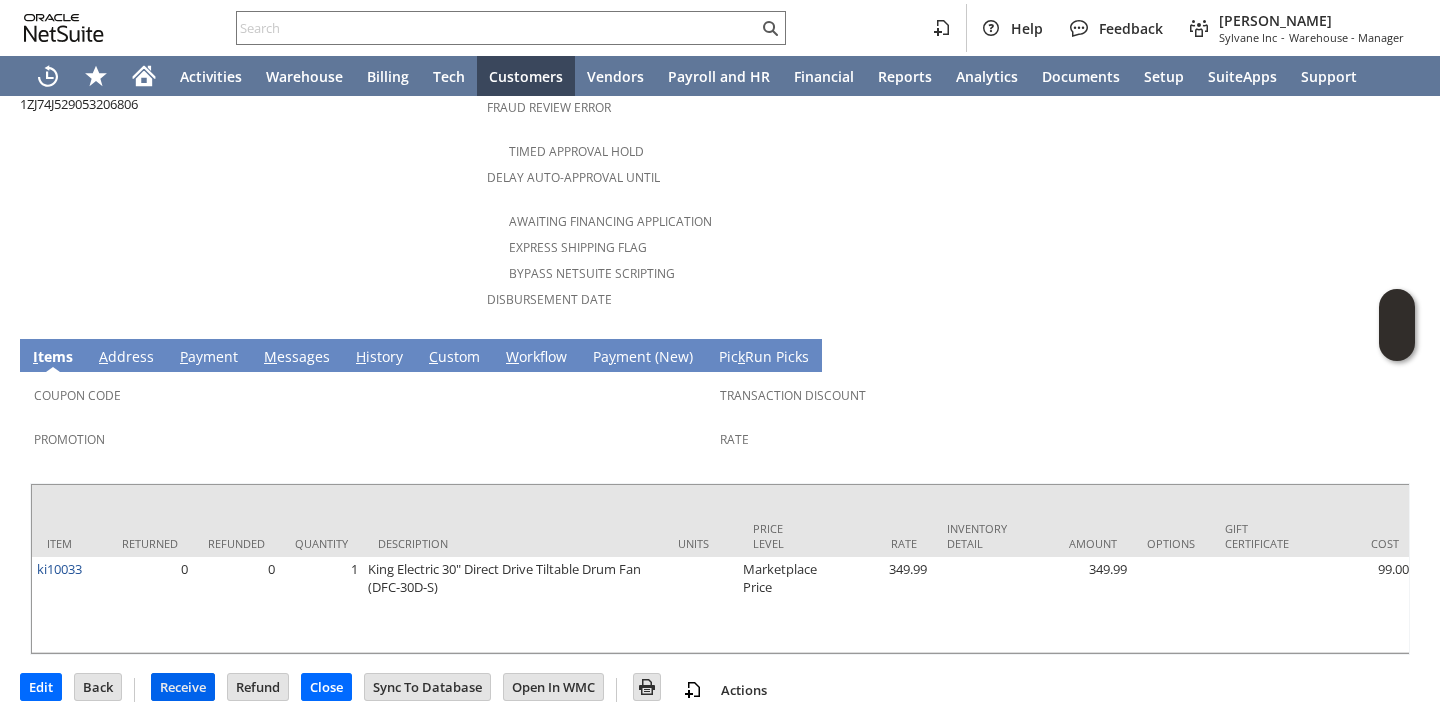 click on "Receive" at bounding box center (183, 687) 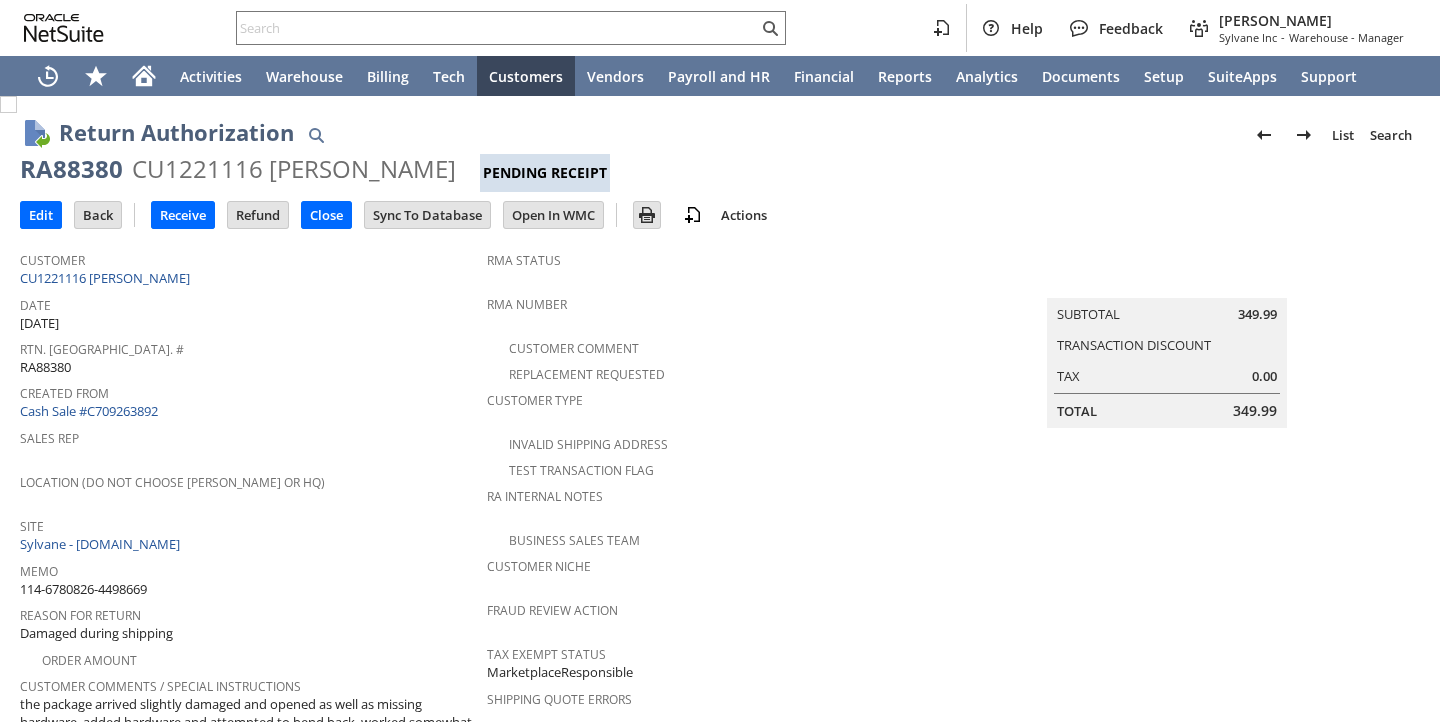 scroll, scrollTop: 0, scrollLeft: 0, axis: both 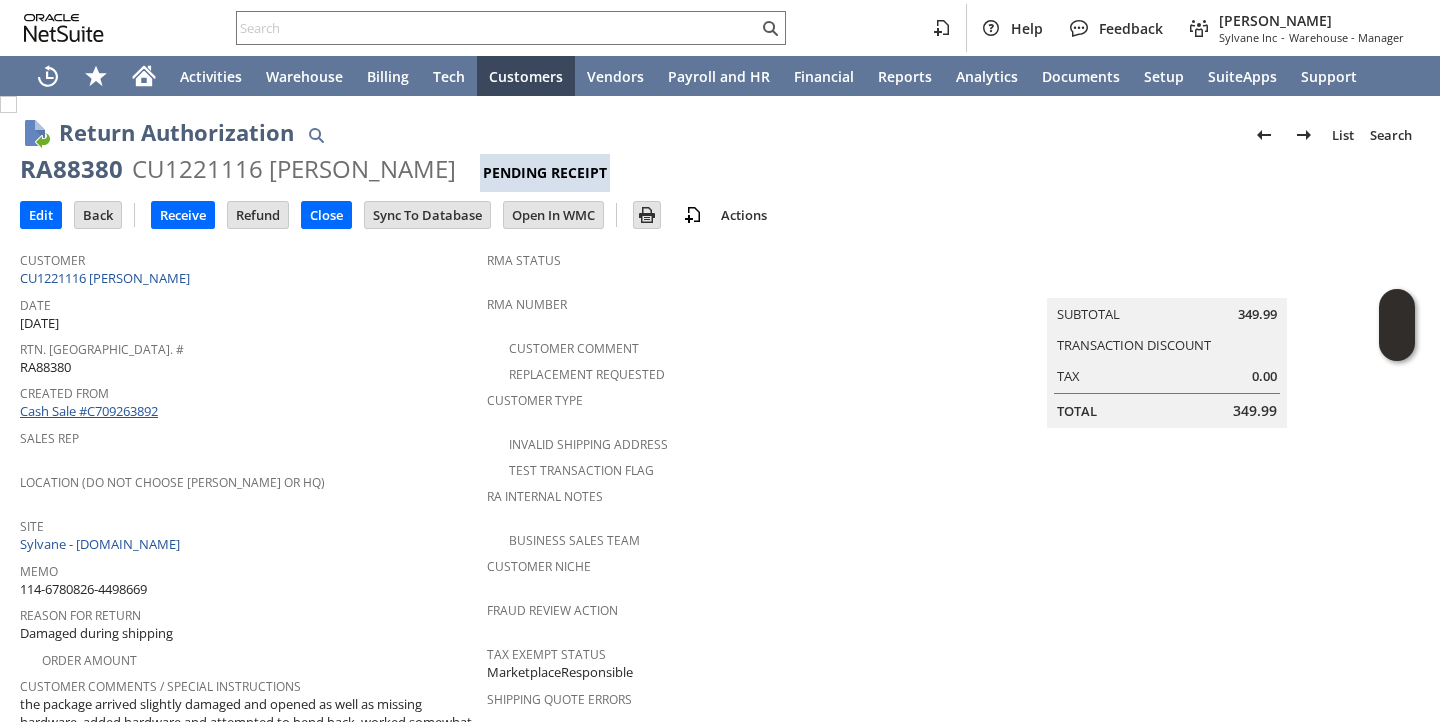 click on "Cash Sale #C709263892" at bounding box center (89, 411) 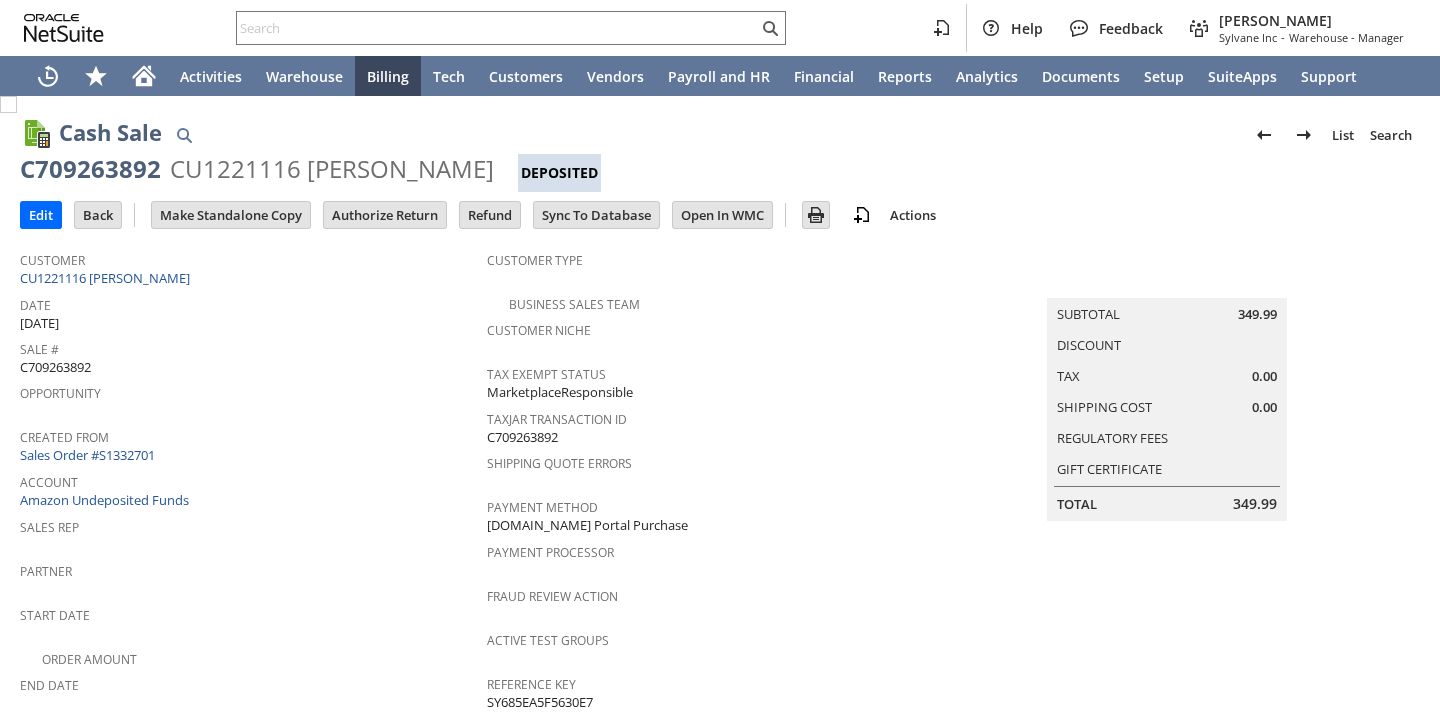 scroll, scrollTop: 0, scrollLeft: 0, axis: both 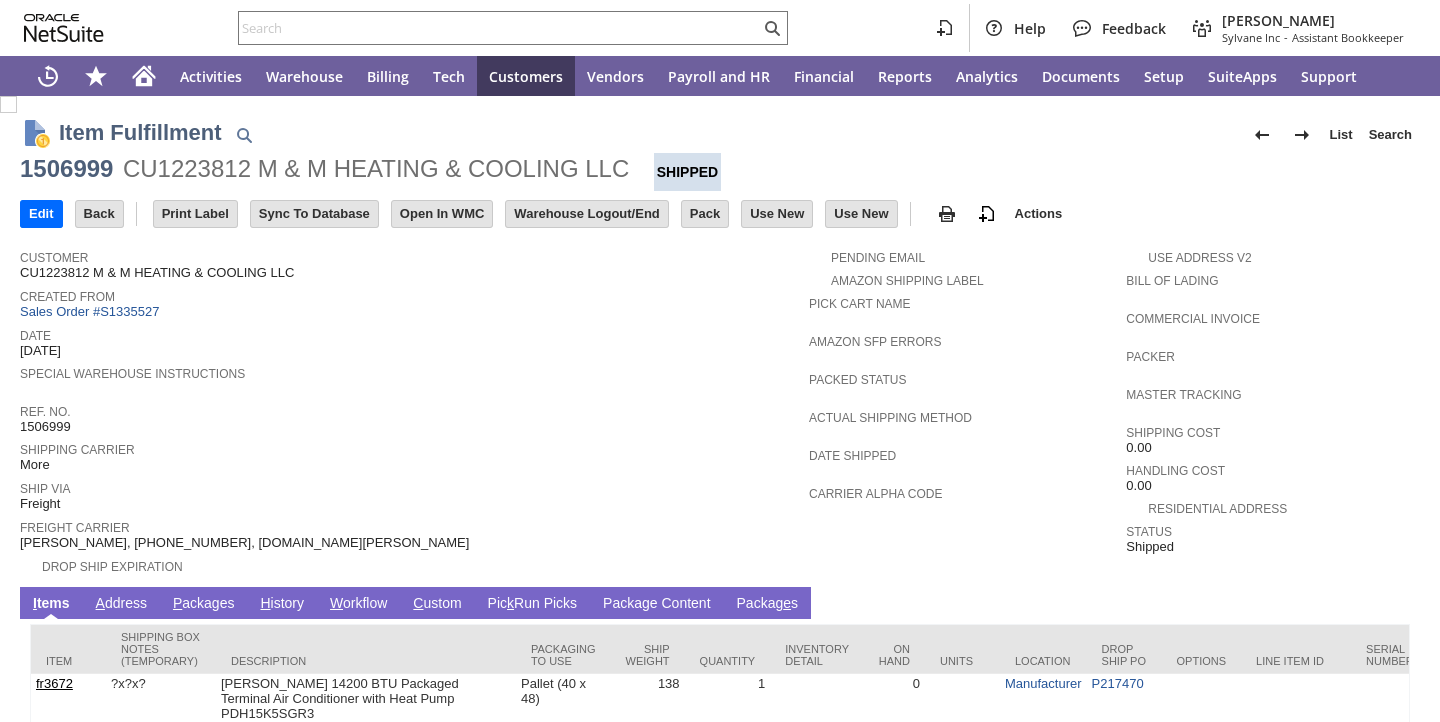 click on "Date
7/21/2025" at bounding box center [409, 341] 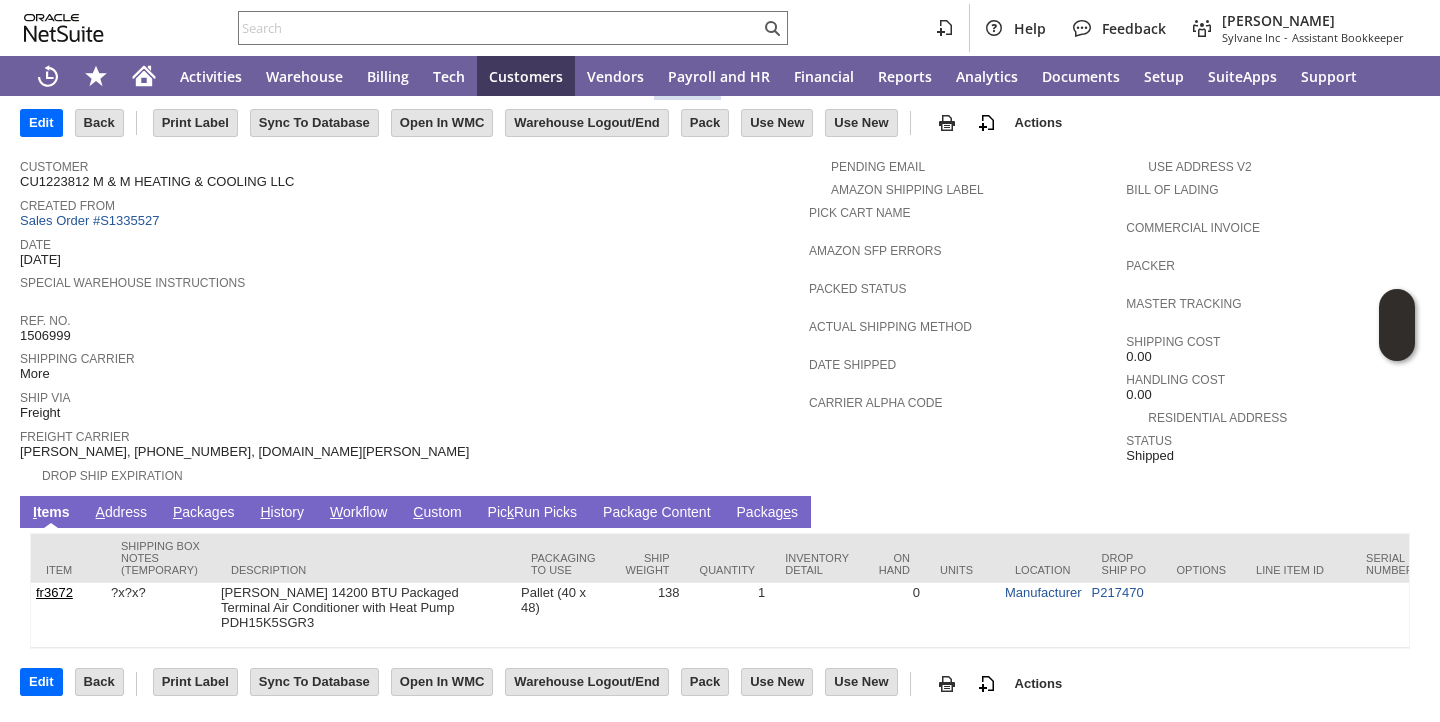 click on "P ackages" at bounding box center (204, 513) 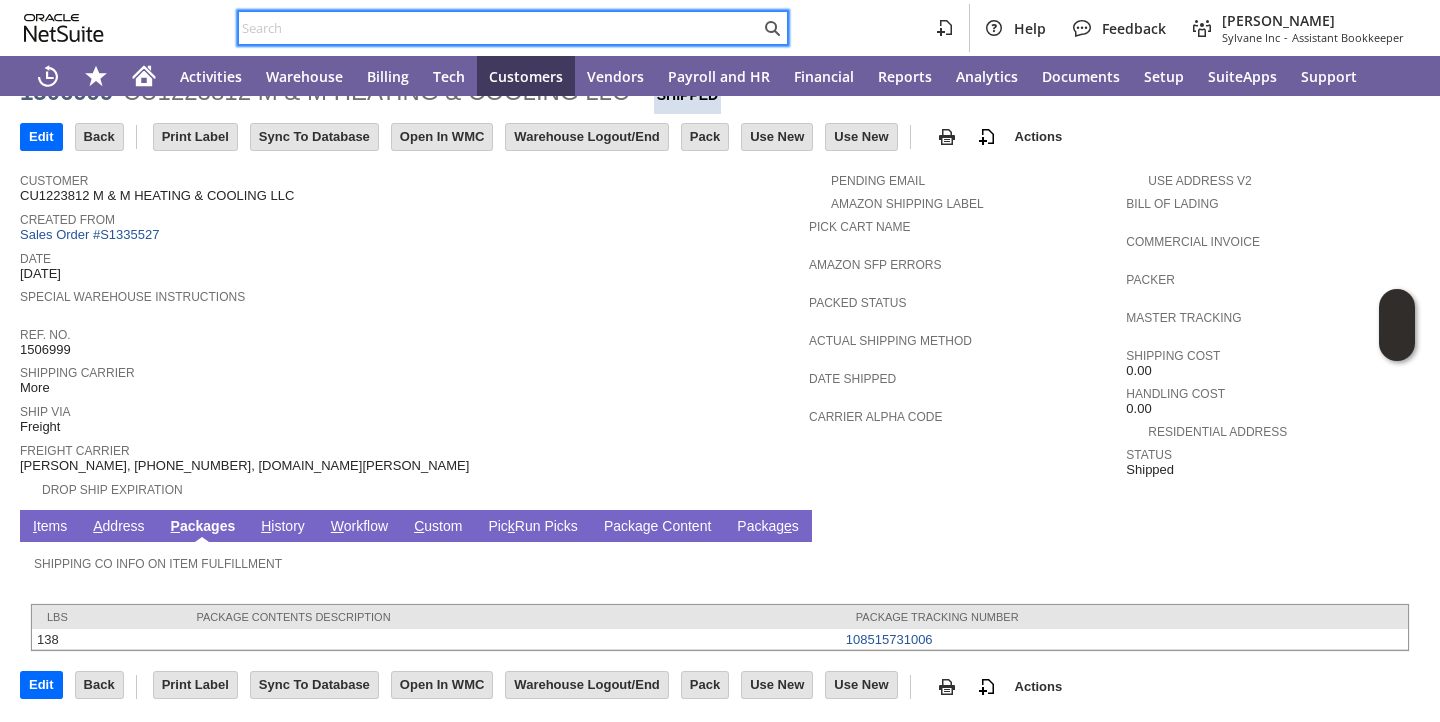 click at bounding box center (499, 28) 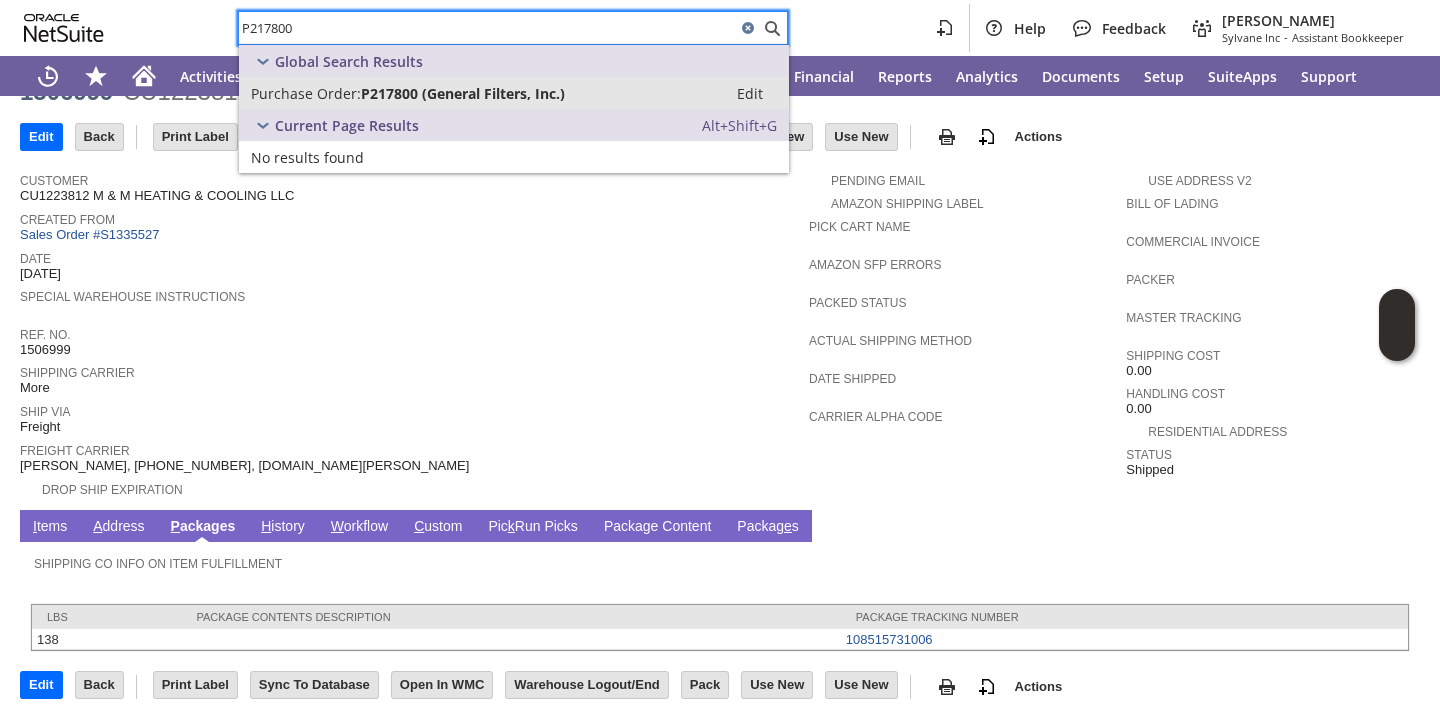 type on "P217800" 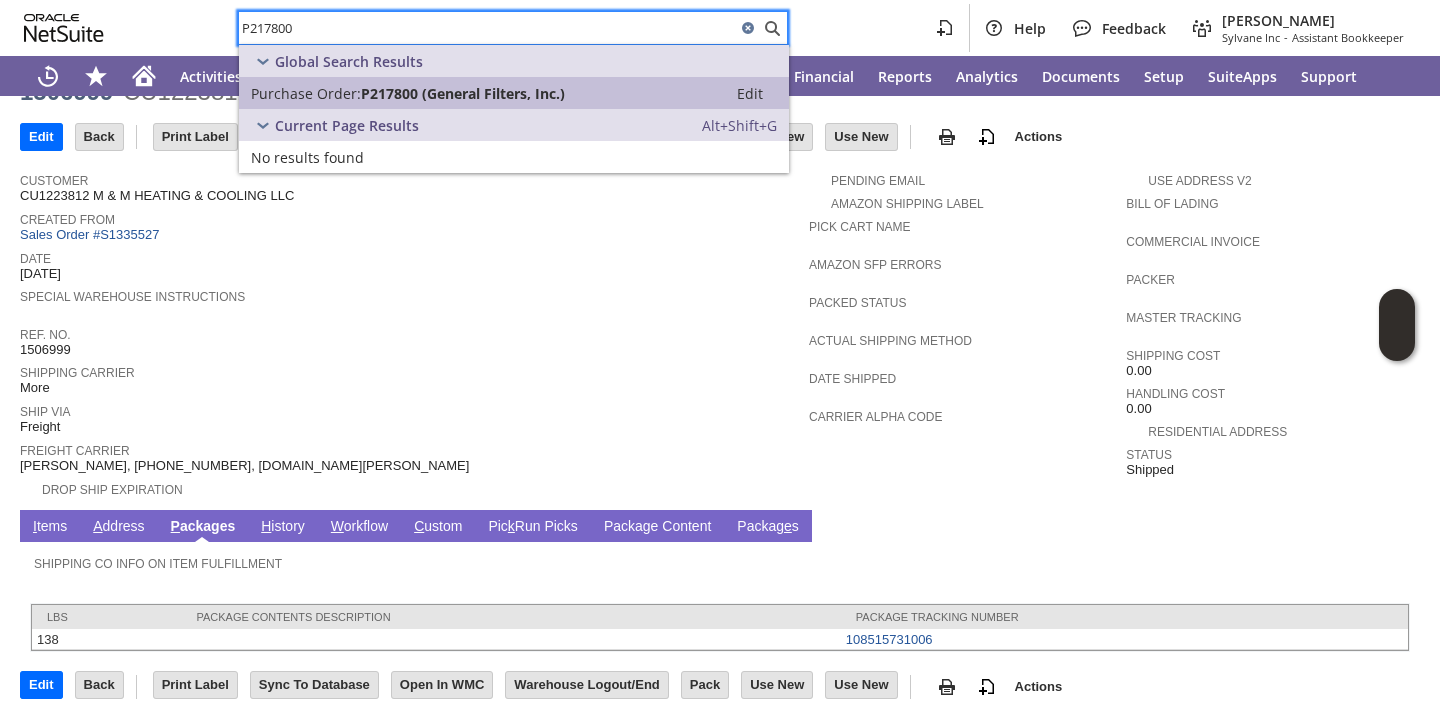 click on "P217800 (General Filters, Inc.)" at bounding box center [463, 93] 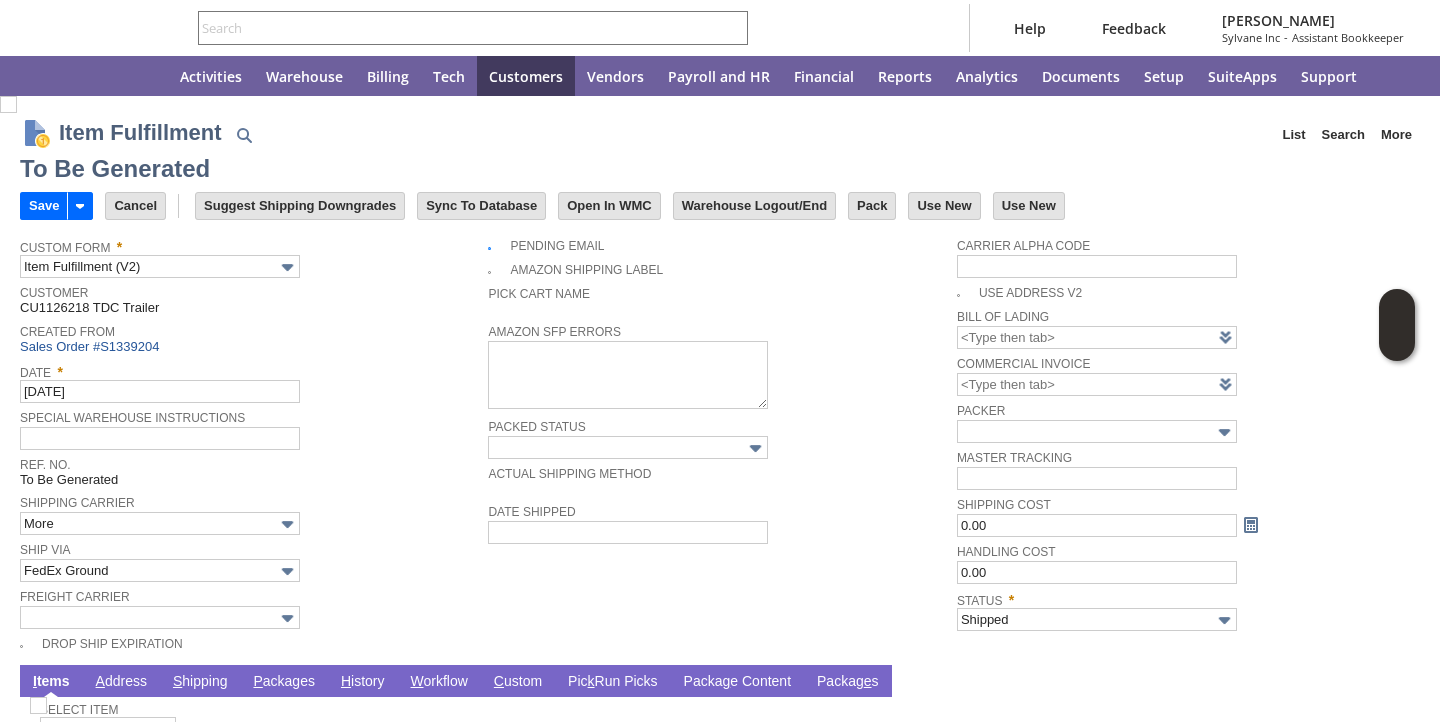 type 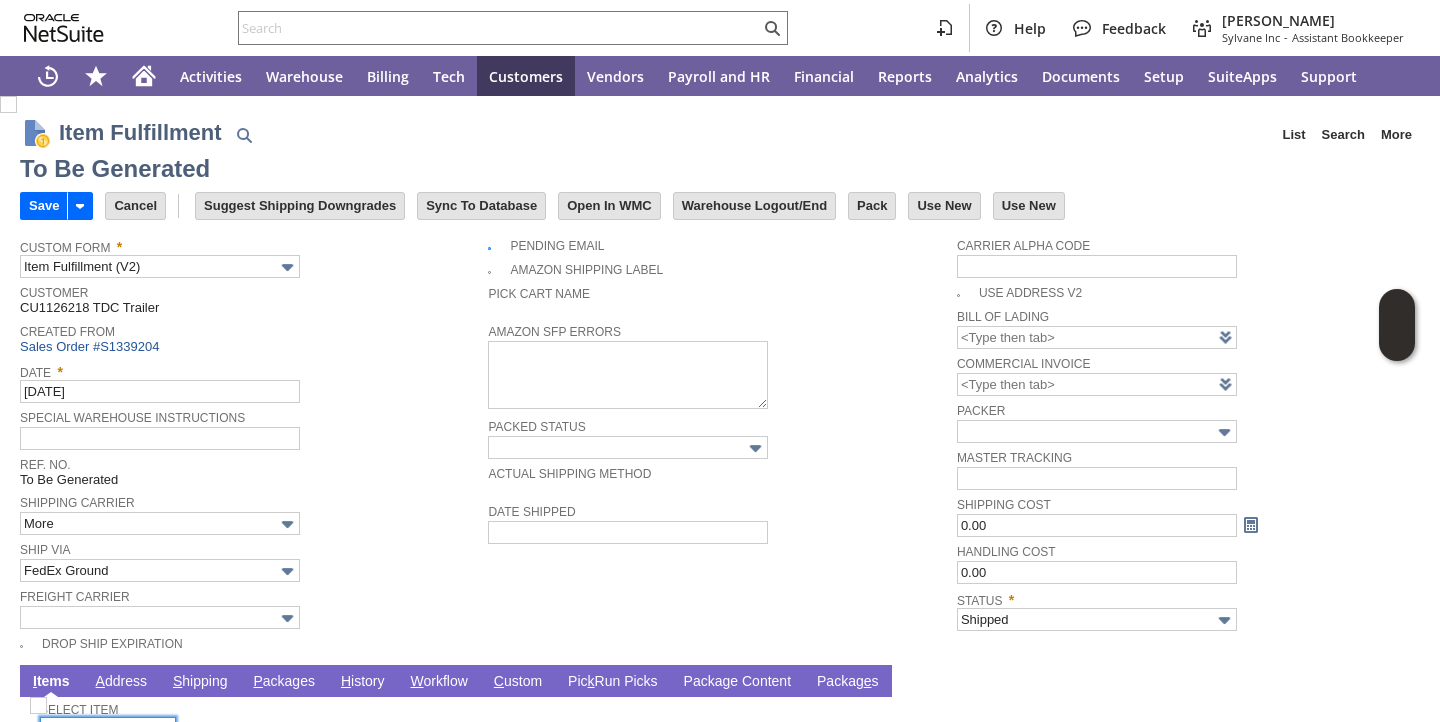 scroll, scrollTop: 0, scrollLeft: 0, axis: both 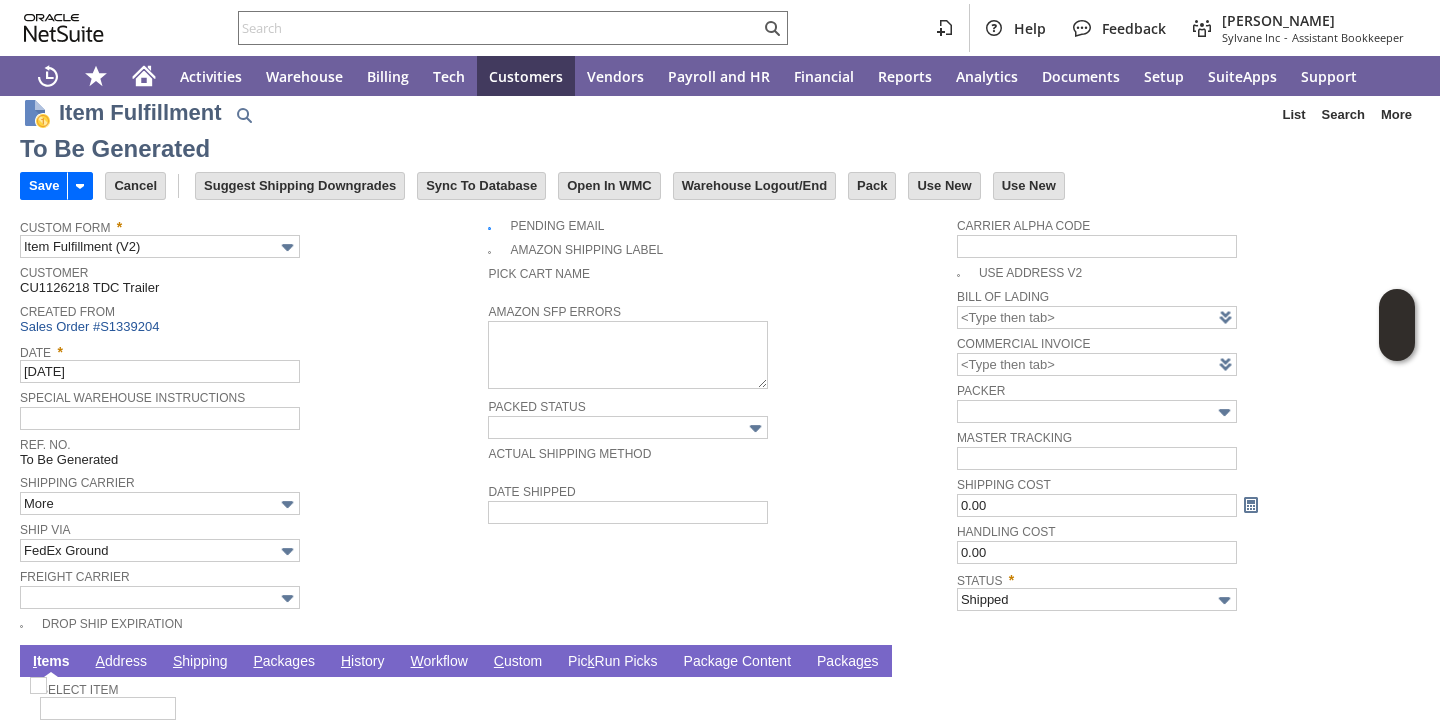 click on "P ackages" at bounding box center (284, 662) 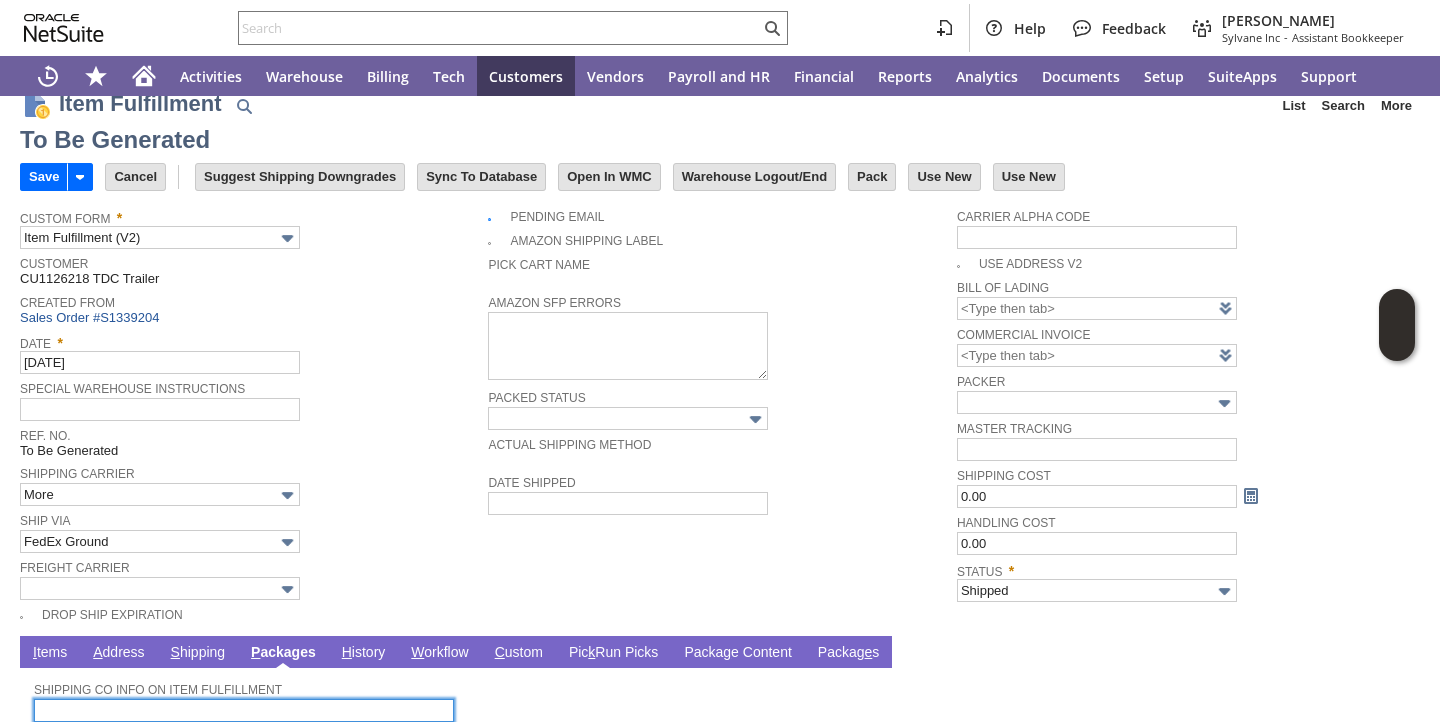 scroll, scrollTop: 240, scrollLeft: 0, axis: vertical 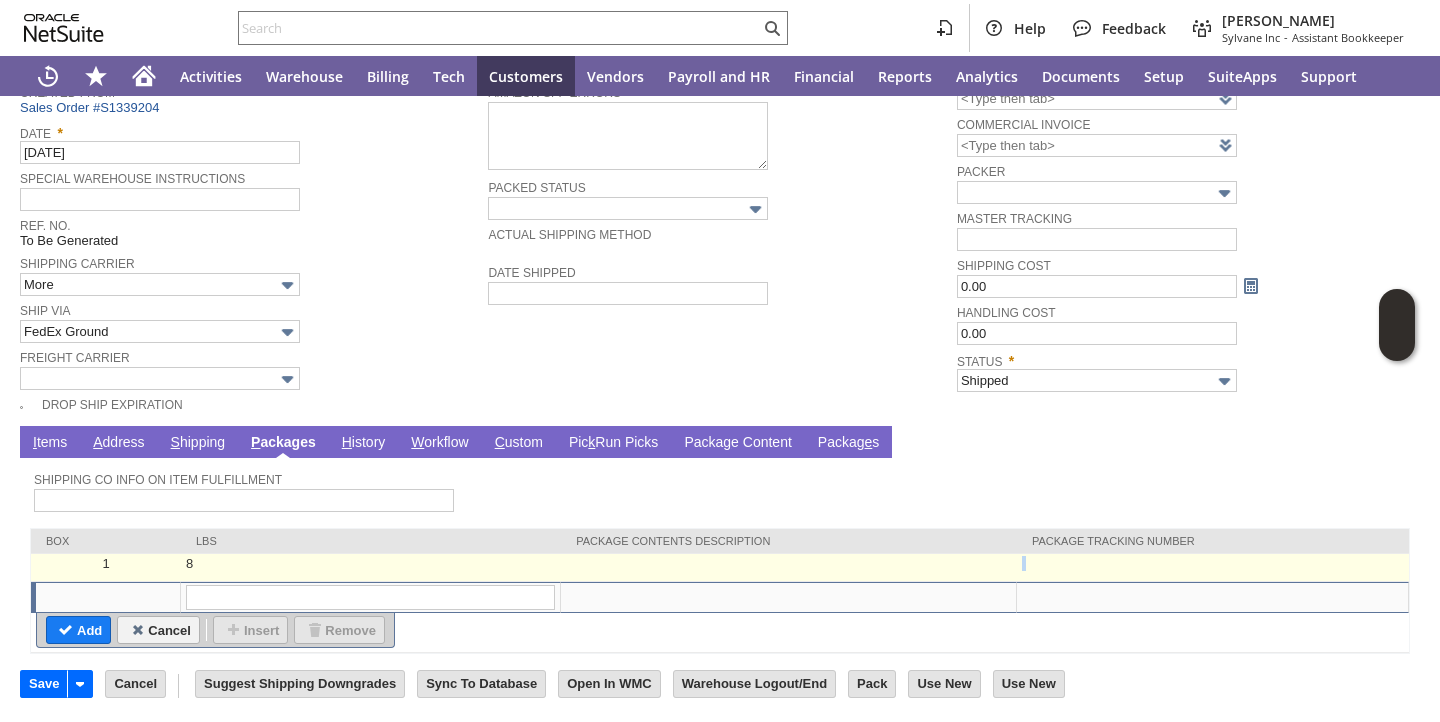 click at bounding box center (1213, 568) 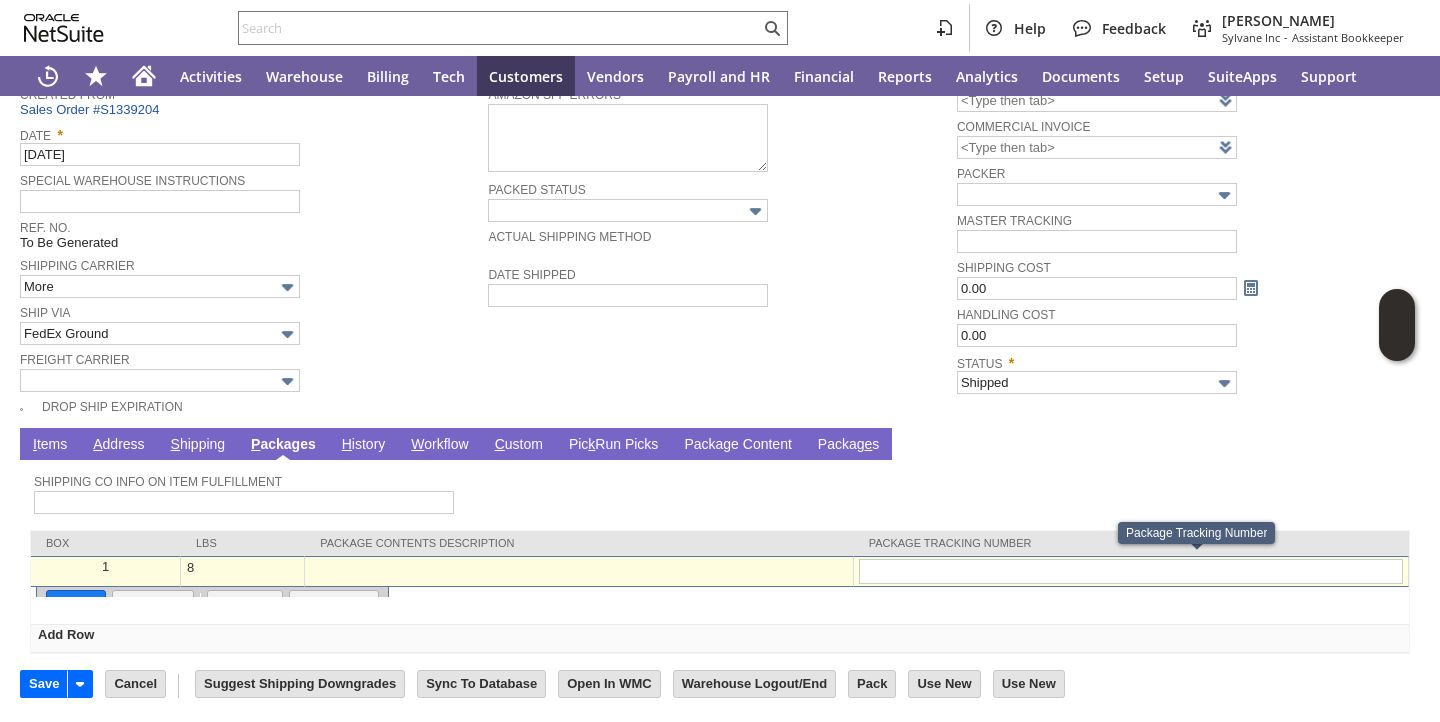 scroll, scrollTop: 238, scrollLeft: 0, axis: vertical 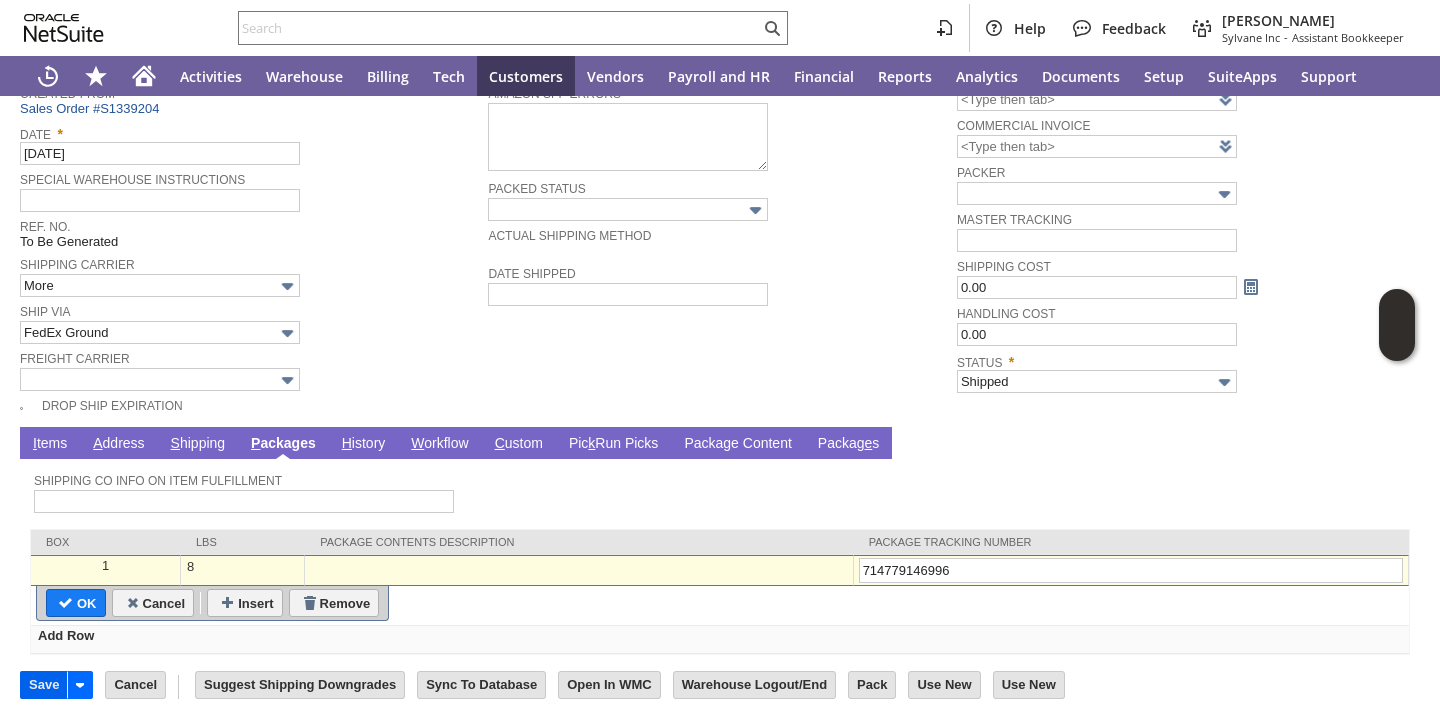 type on "714779146996" 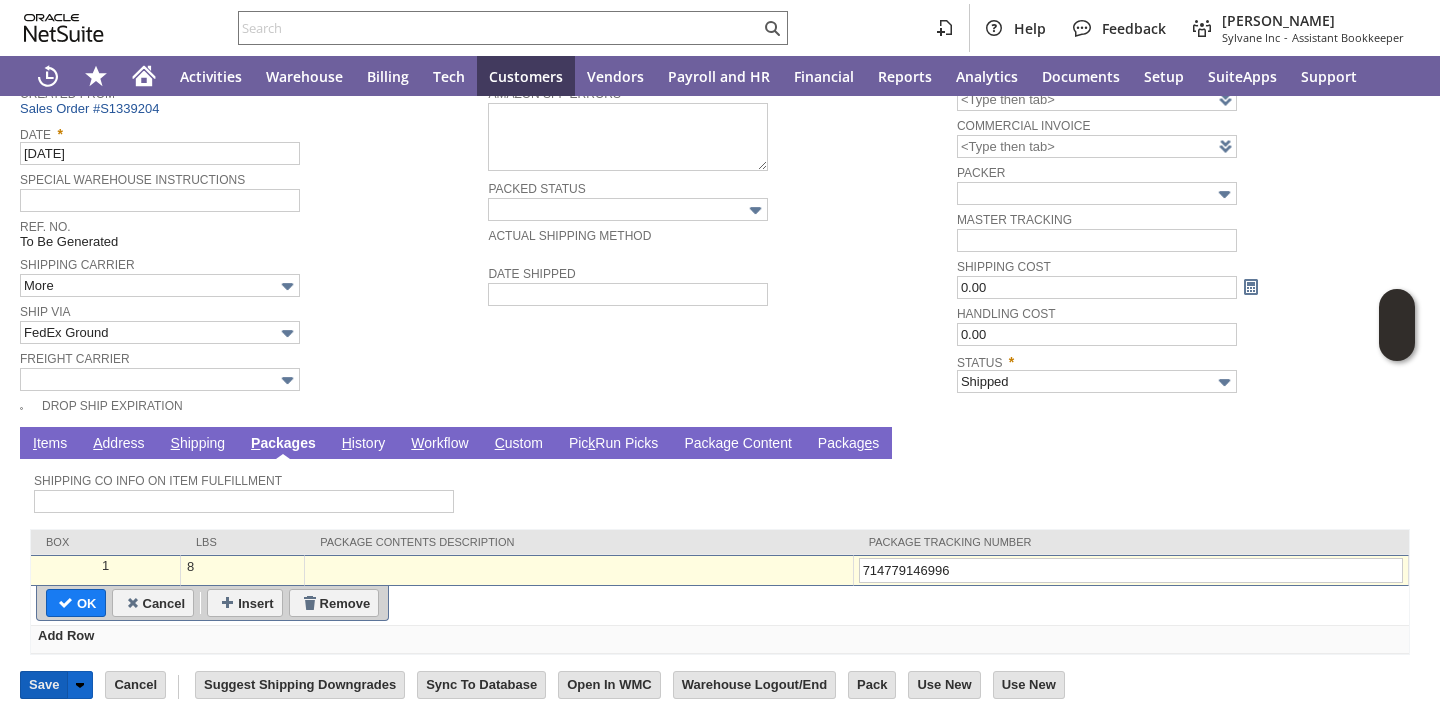 click on "Save" at bounding box center [44, 685] 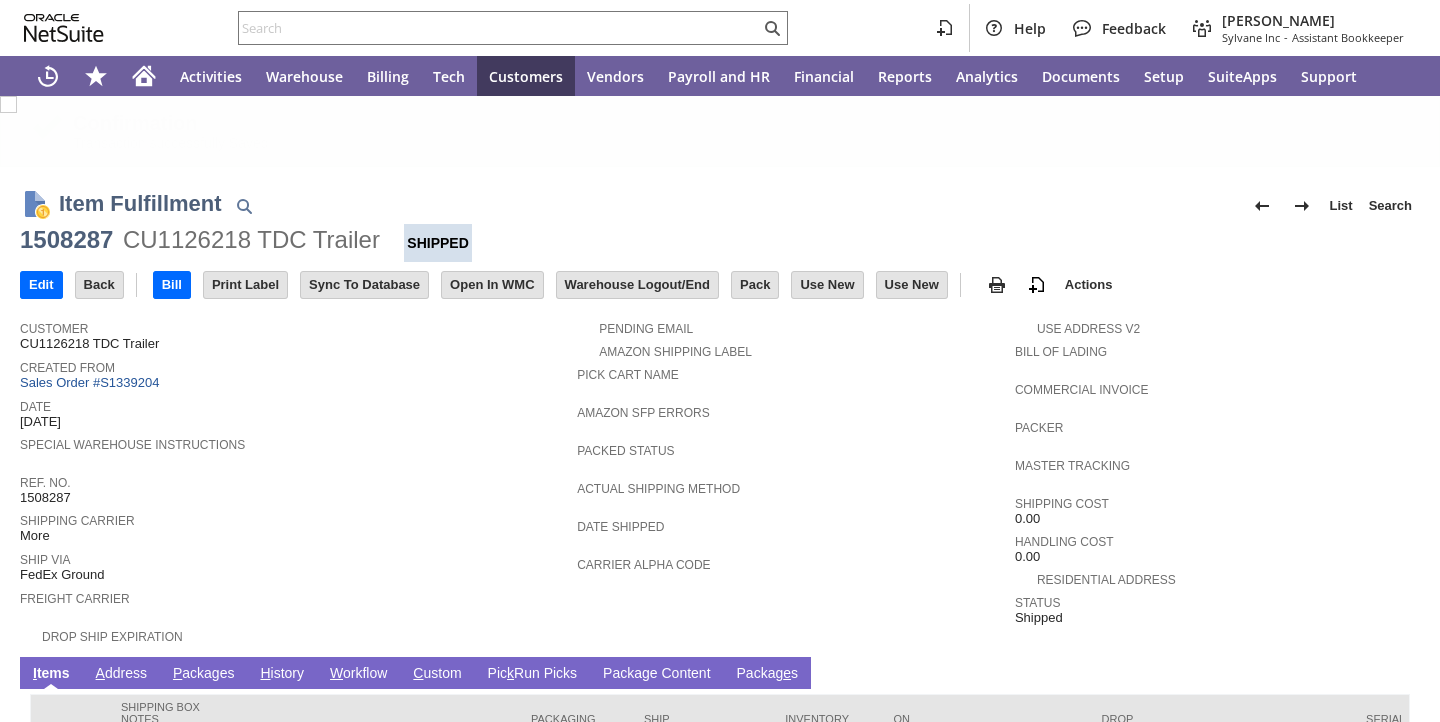 scroll, scrollTop: 0, scrollLeft: 0, axis: both 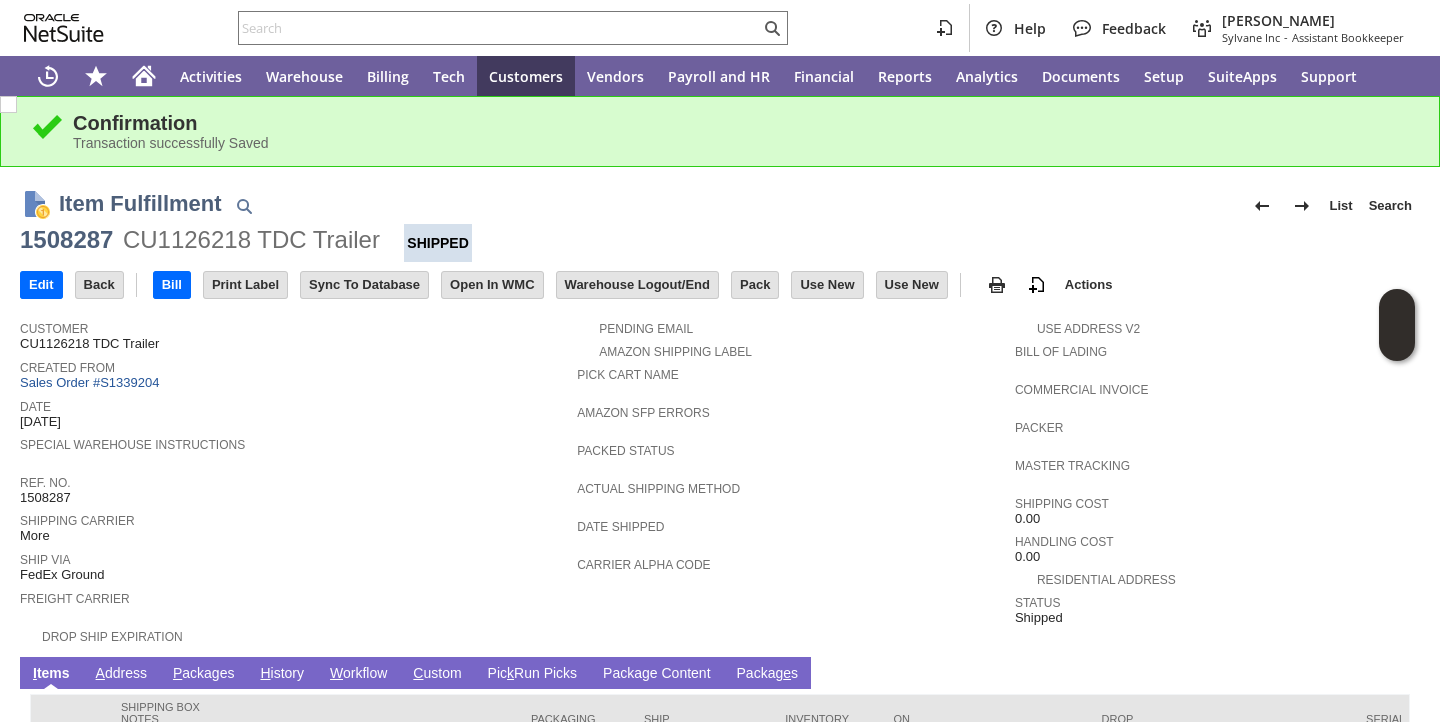 click on "Created From
Sales Order #S1339204" at bounding box center [293, 373] 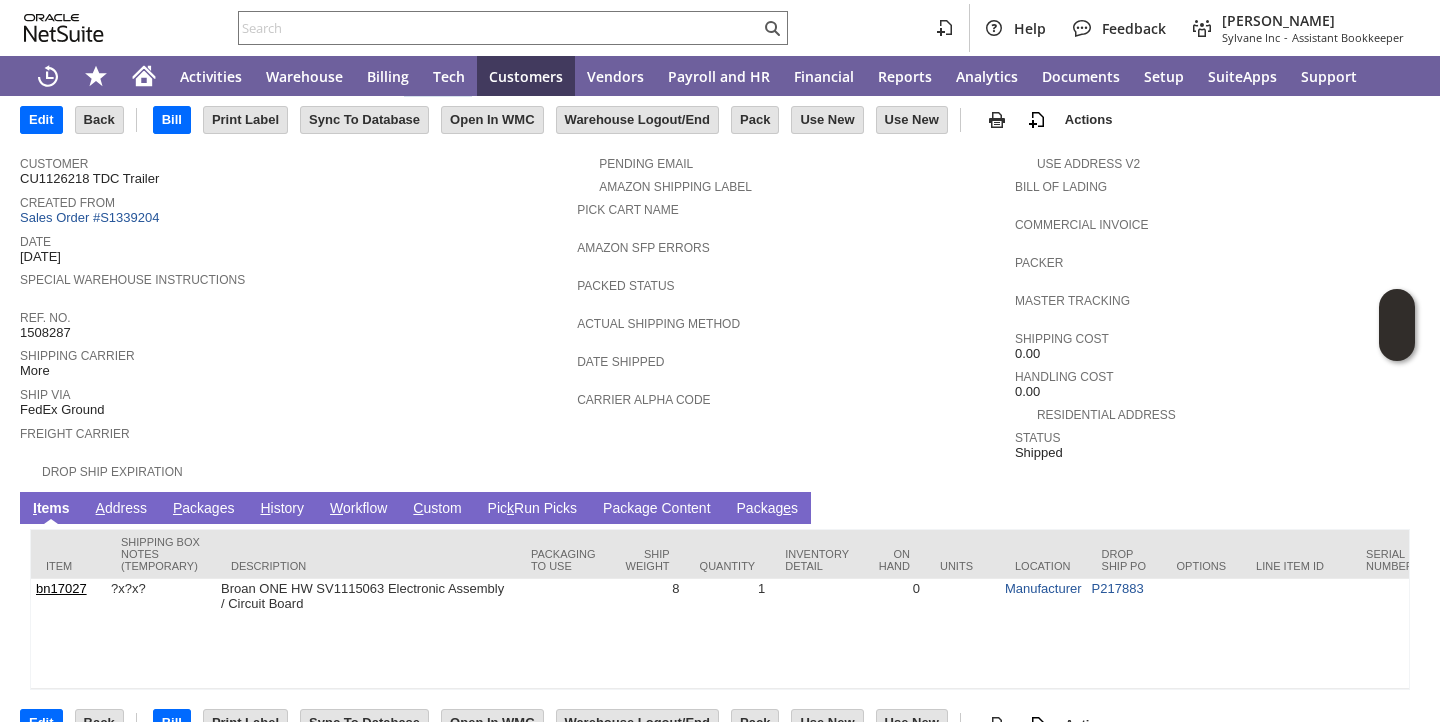 scroll, scrollTop: 227, scrollLeft: 0, axis: vertical 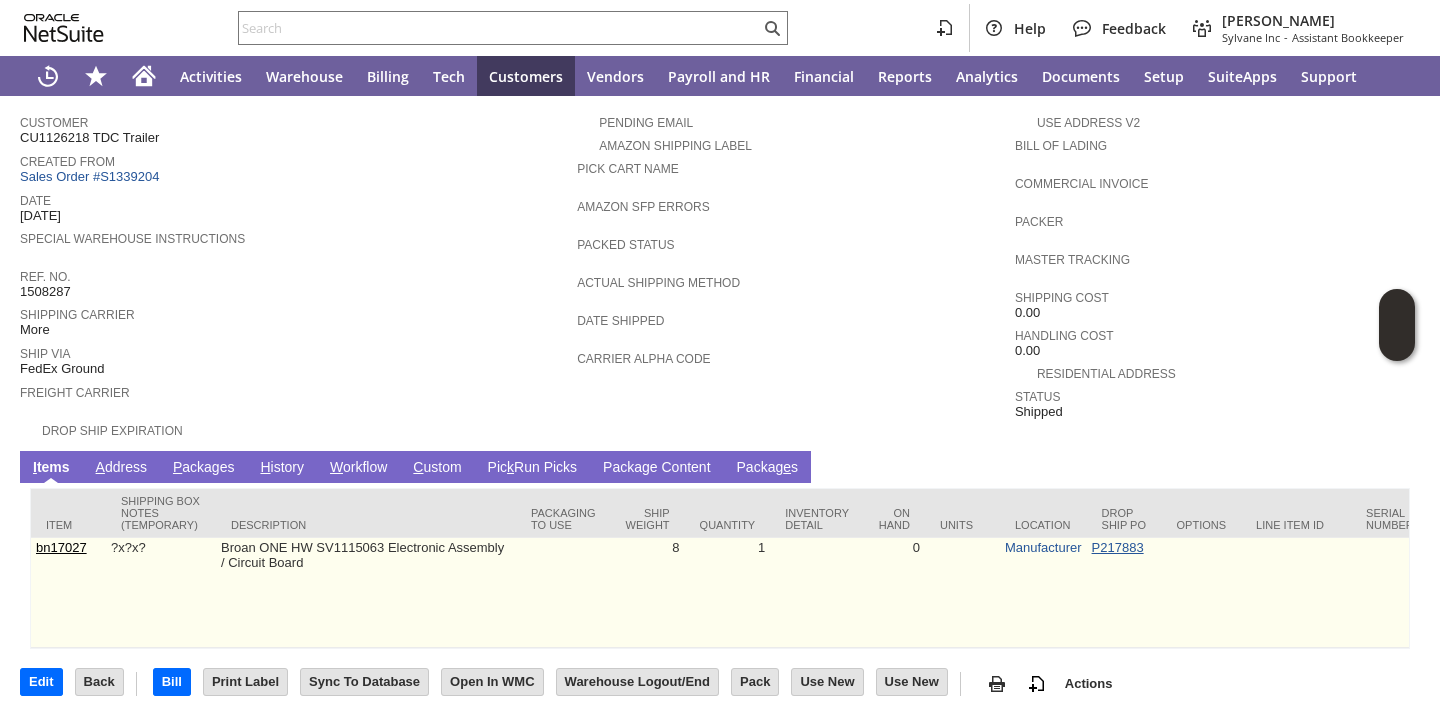 click on "P217883" at bounding box center [1118, 547] 